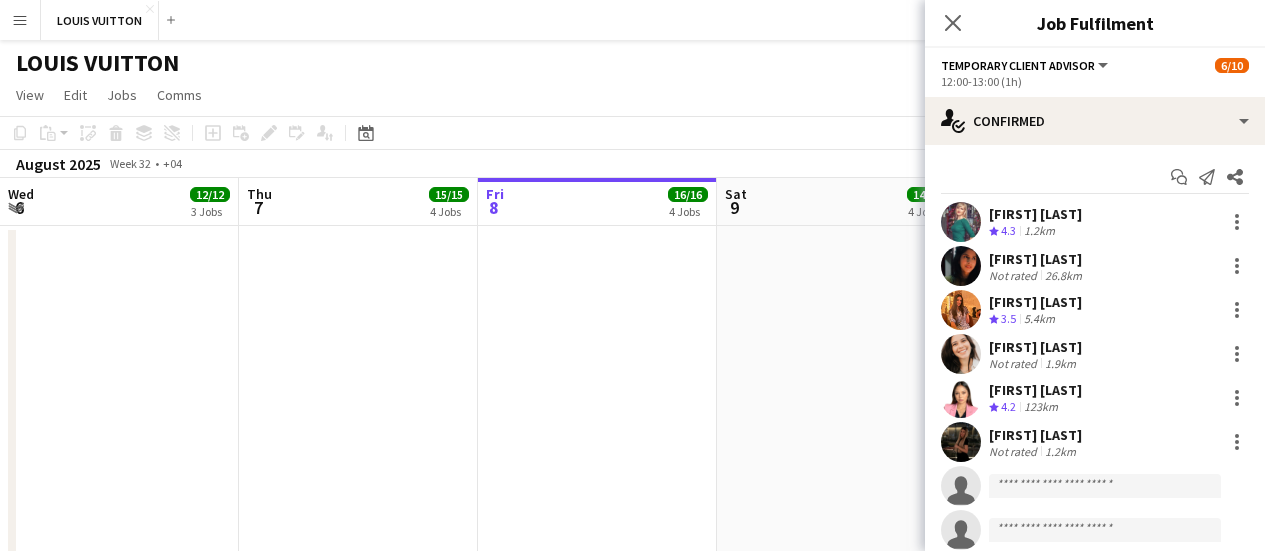 scroll, scrollTop: 0, scrollLeft: 0, axis: both 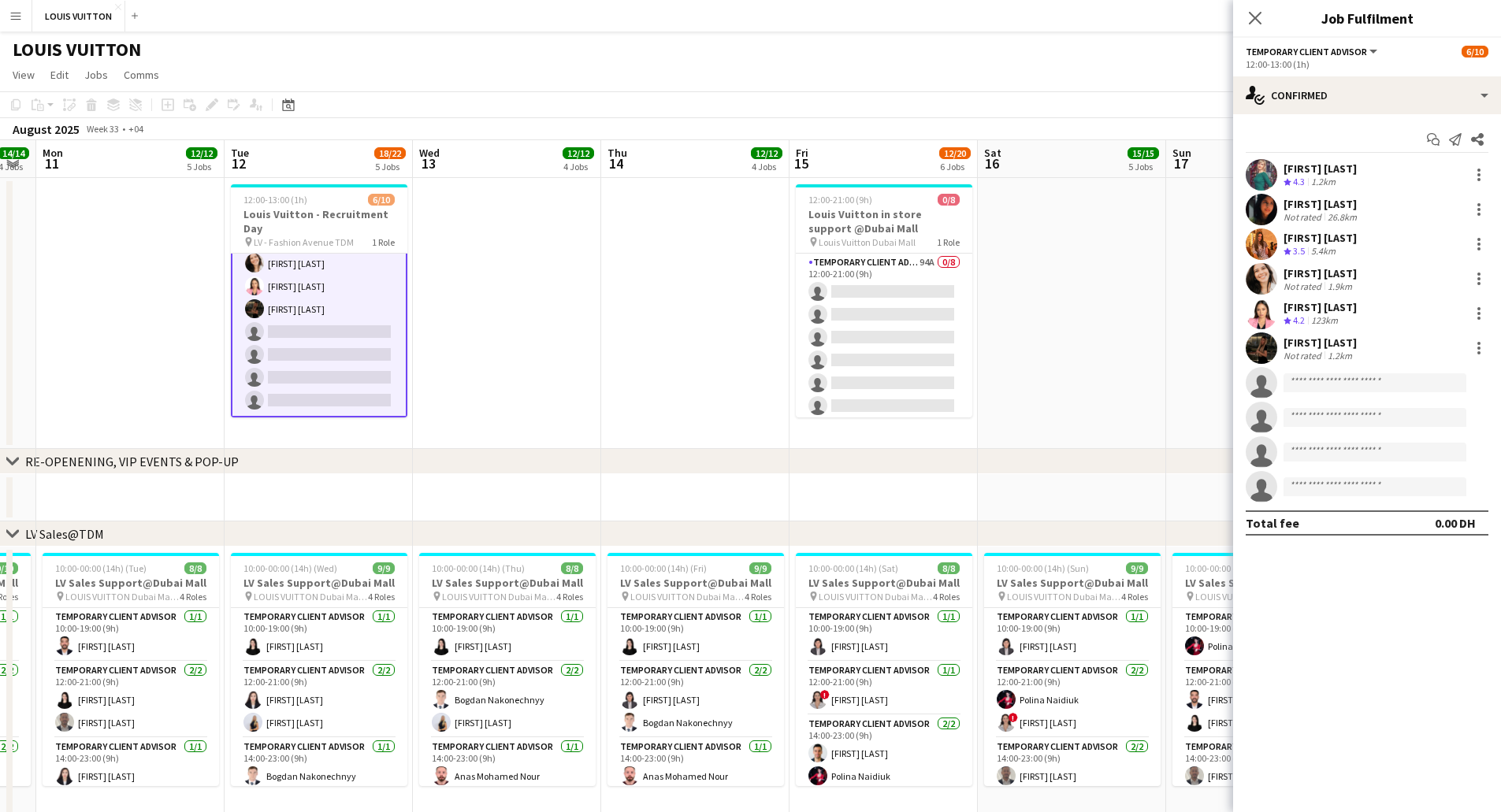 drag, startPoint x: 330, startPoint y: 360, endPoint x: 404, endPoint y: 367, distance: 74.33034 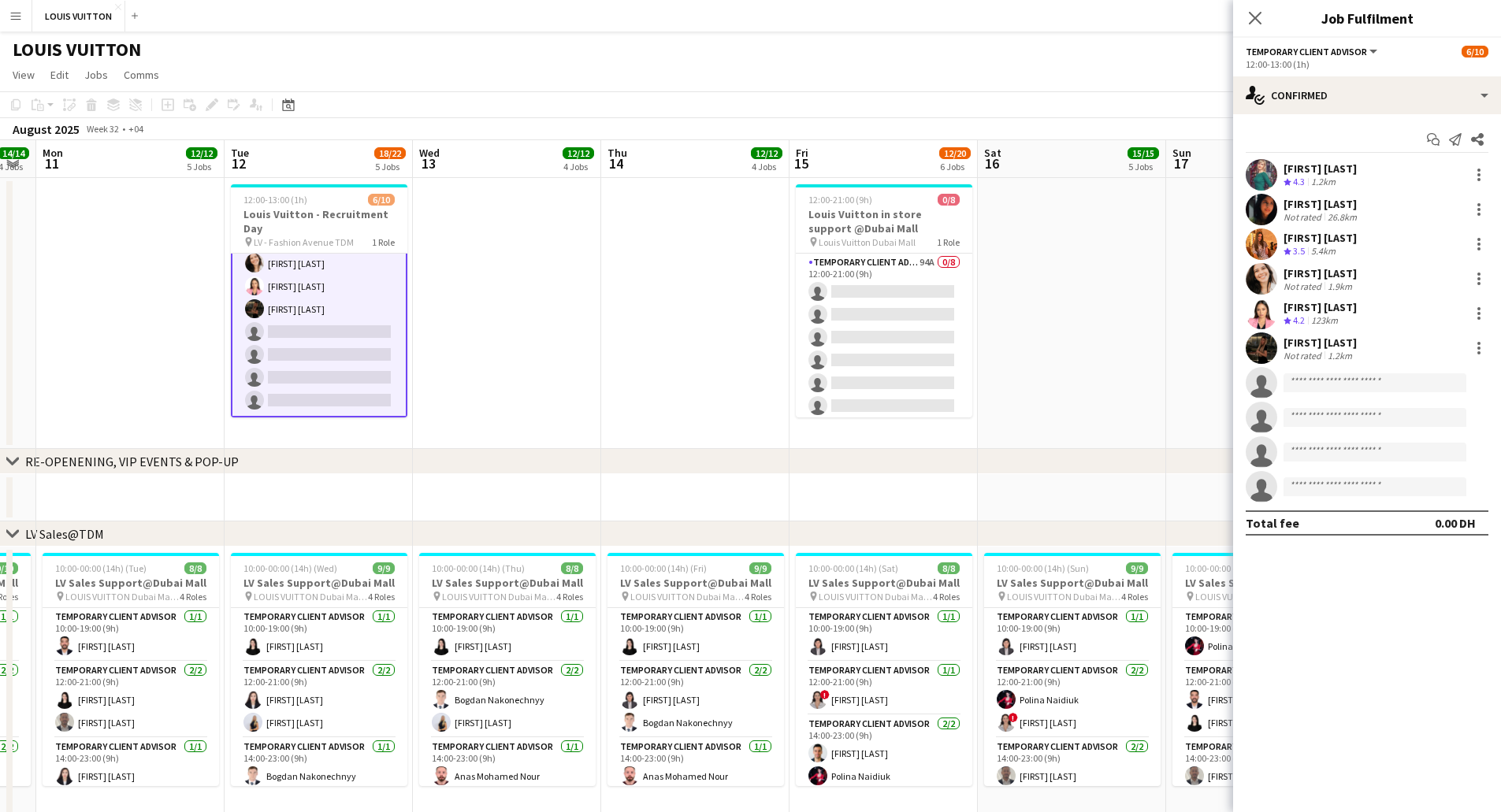 scroll, scrollTop: 0, scrollLeft: 522, axis: horizontal 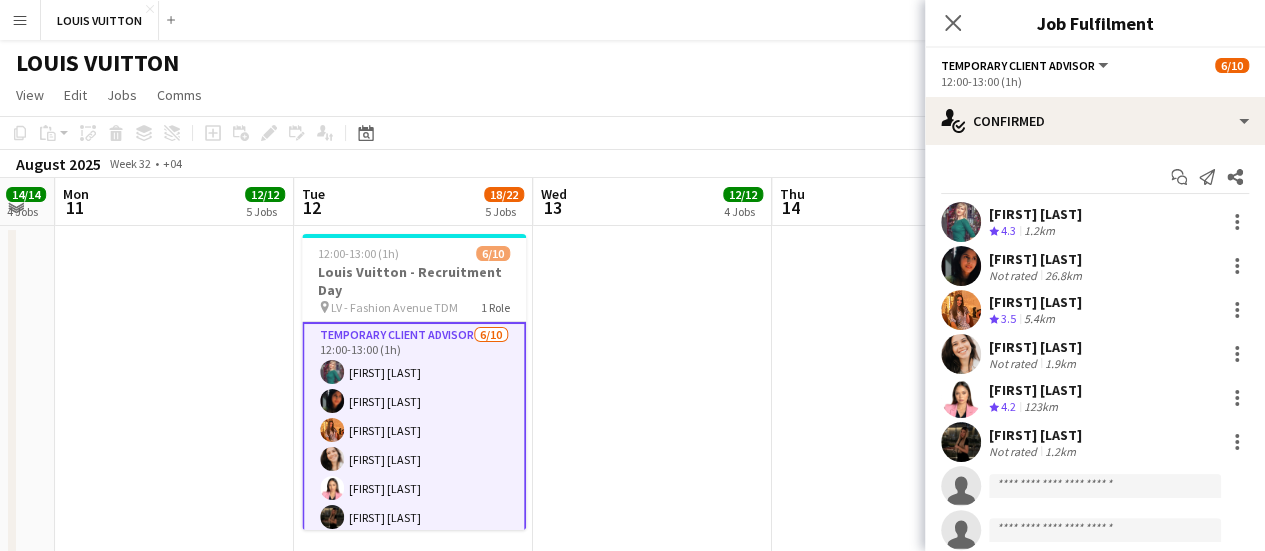 click on "[FIRST] [LAST]" at bounding box center [1037, 259] 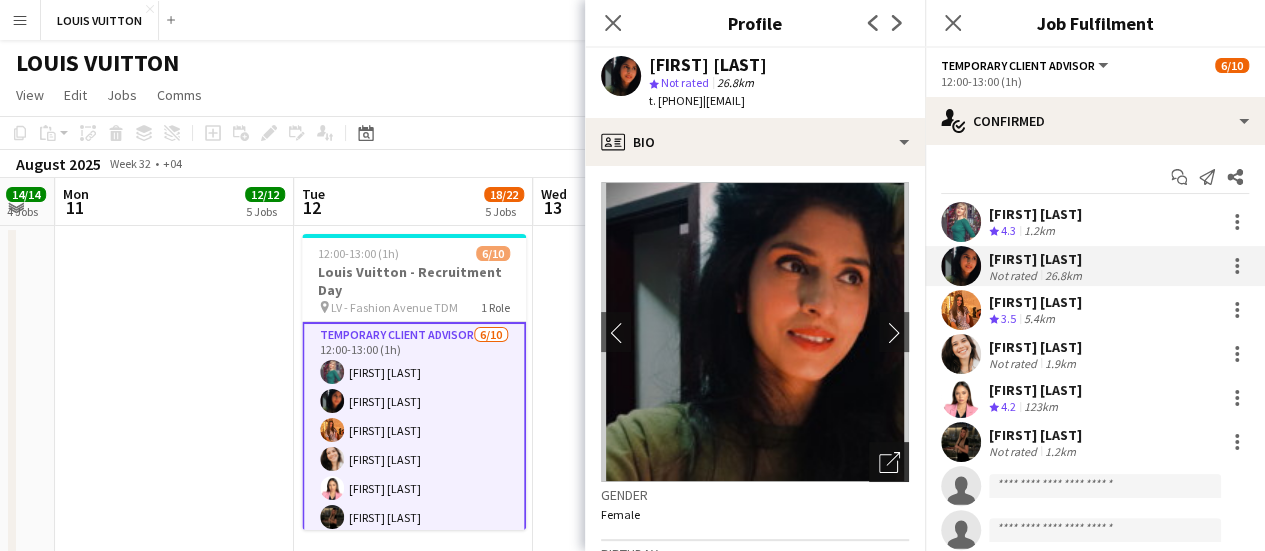 click on "Open photos pop-in" 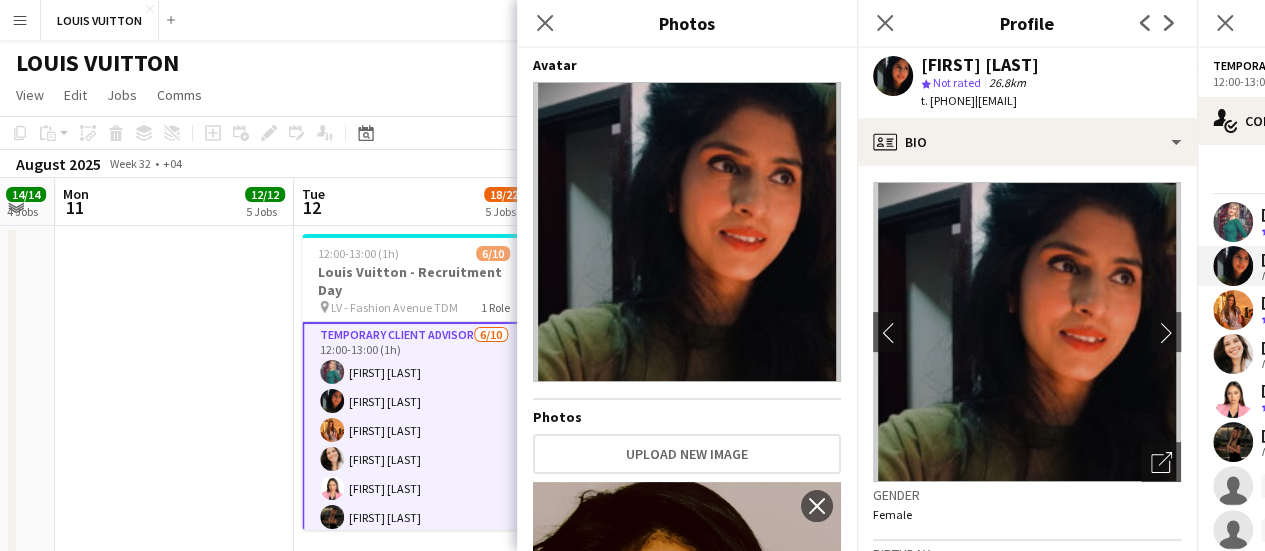 scroll, scrollTop: 274, scrollLeft: 0, axis: vertical 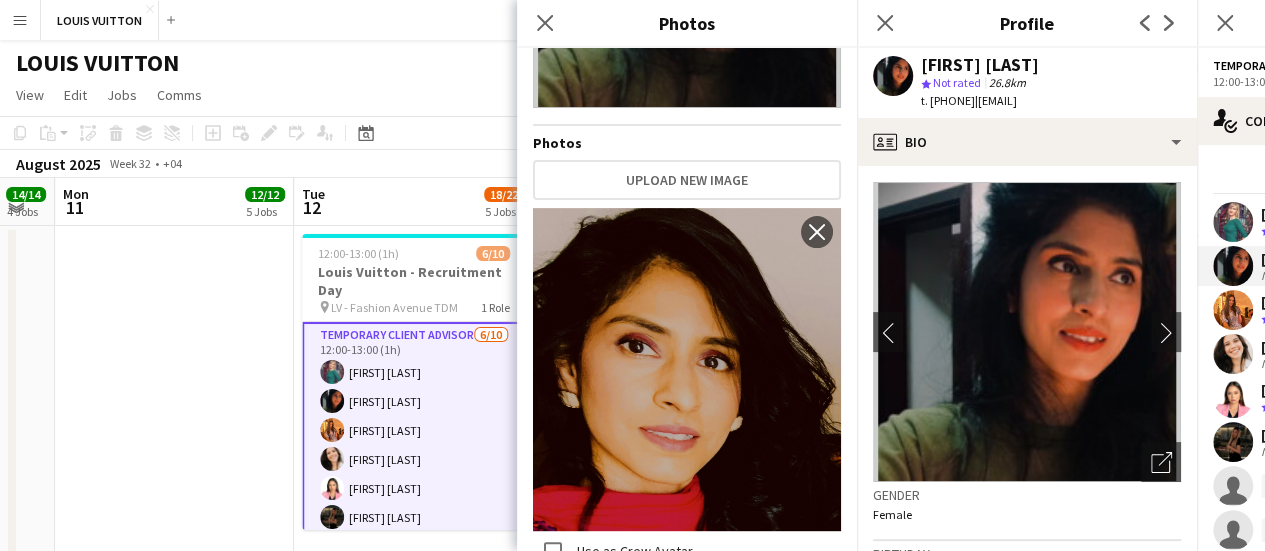 drag, startPoint x: 932, startPoint y: 101, endPoint x: 1005, endPoint y: 101, distance: 73 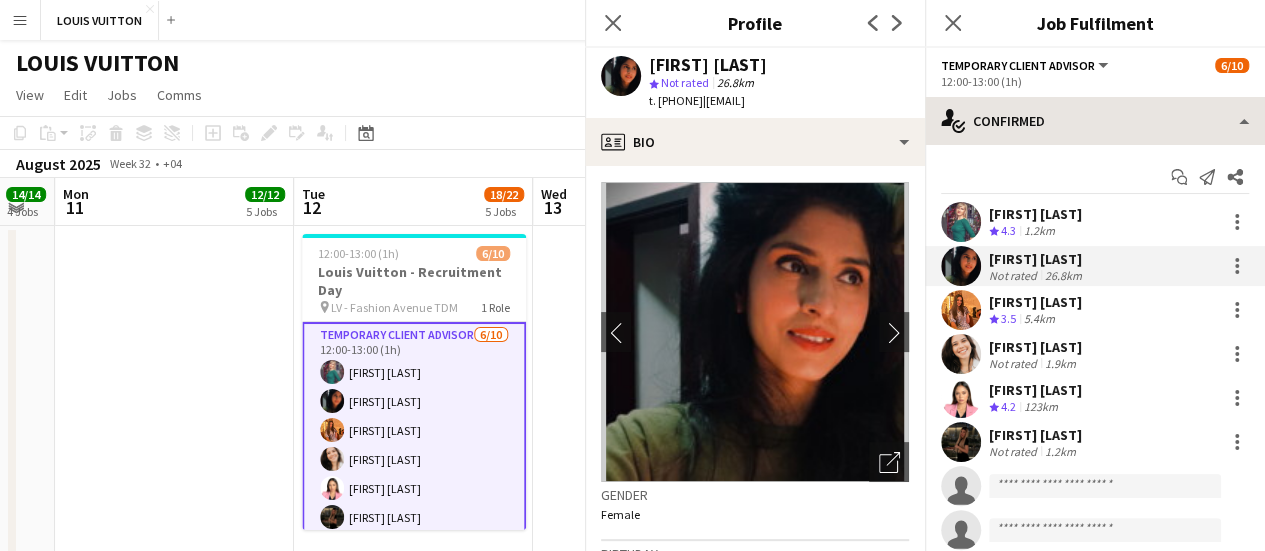 copy on "[PHONE]" 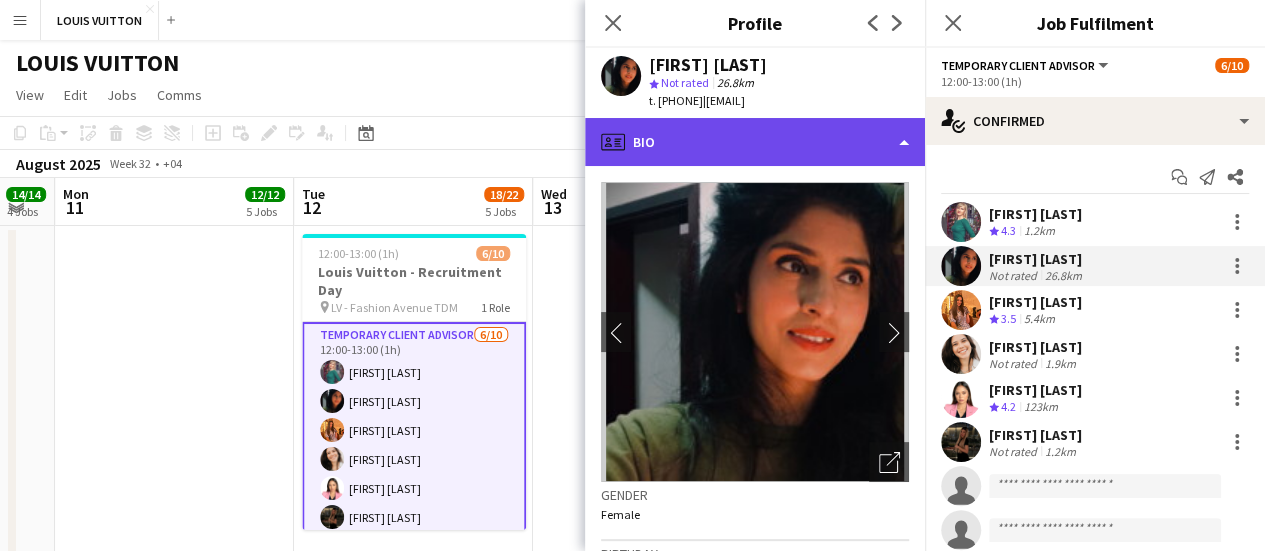 click on "profile
Bio" 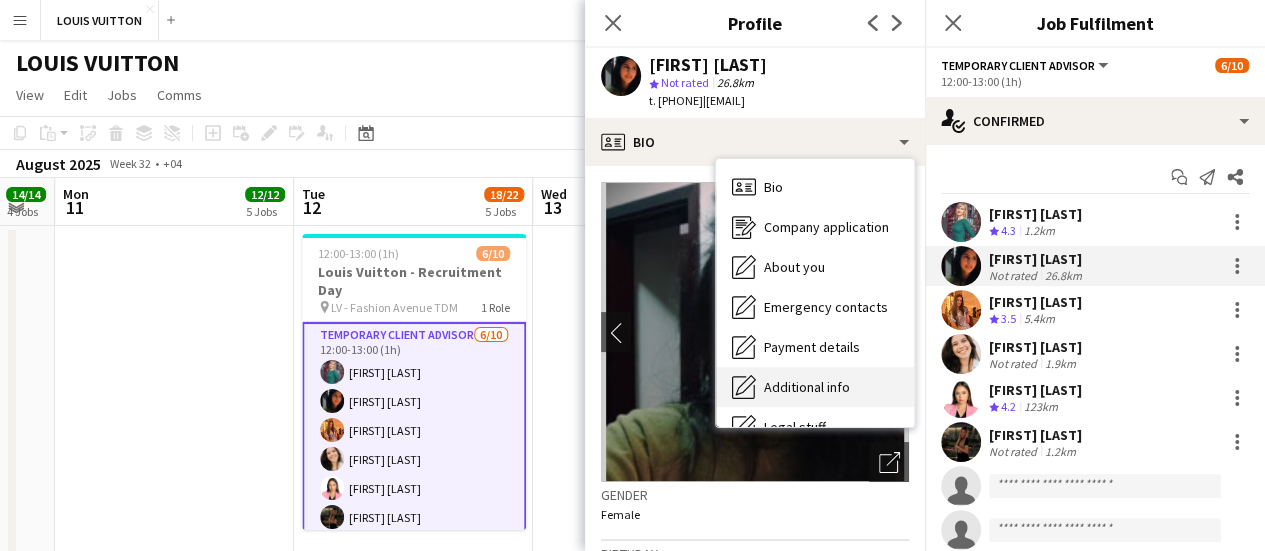 click on "Additional info
Additional info" at bounding box center (815, 387) 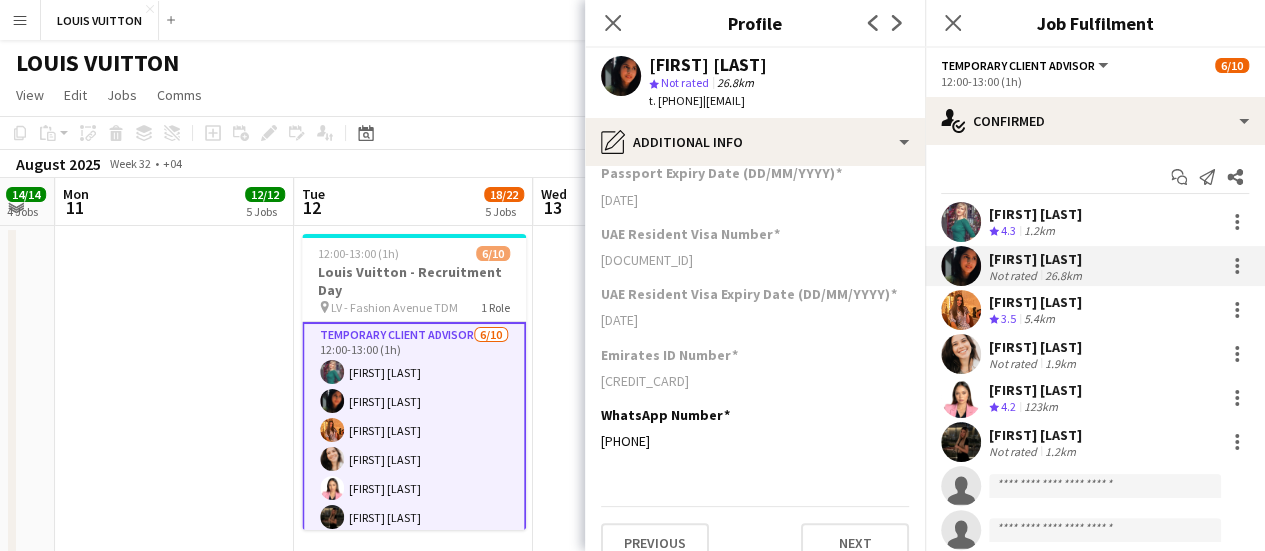 scroll, scrollTop: 366, scrollLeft: 0, axis: vertical 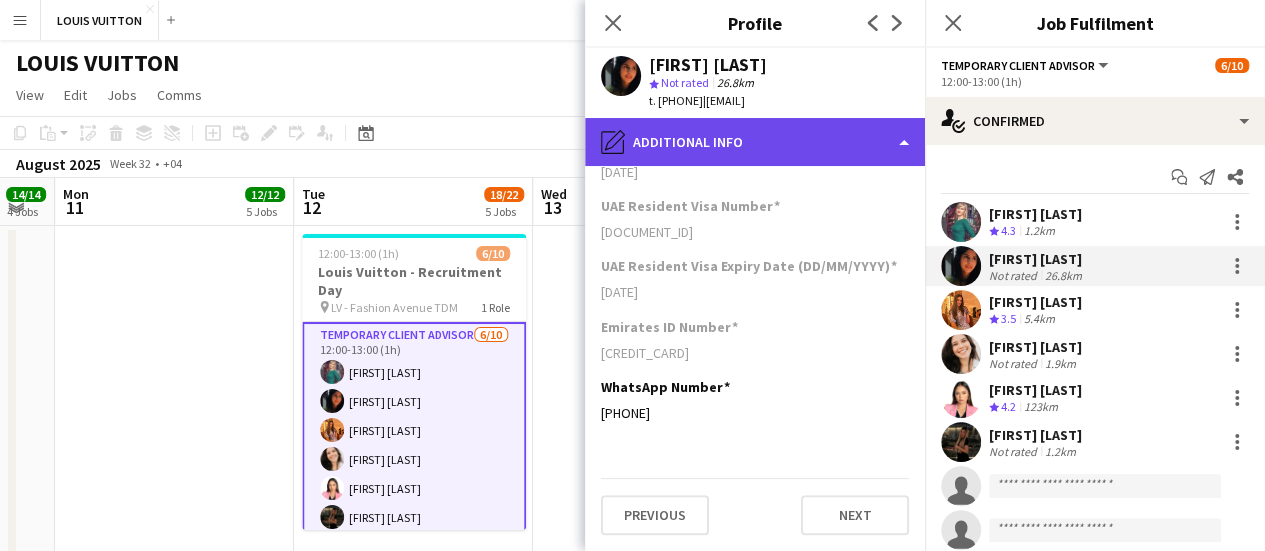 click on "pencil4
Additional info" 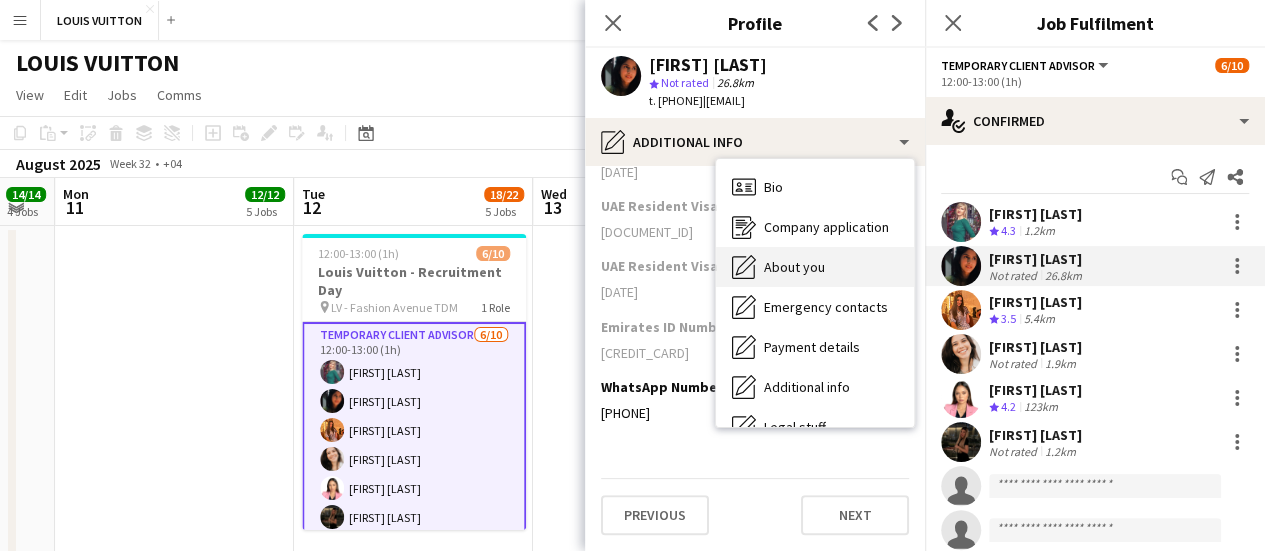 click on "About you
About you" at bounding box center (815, 267) 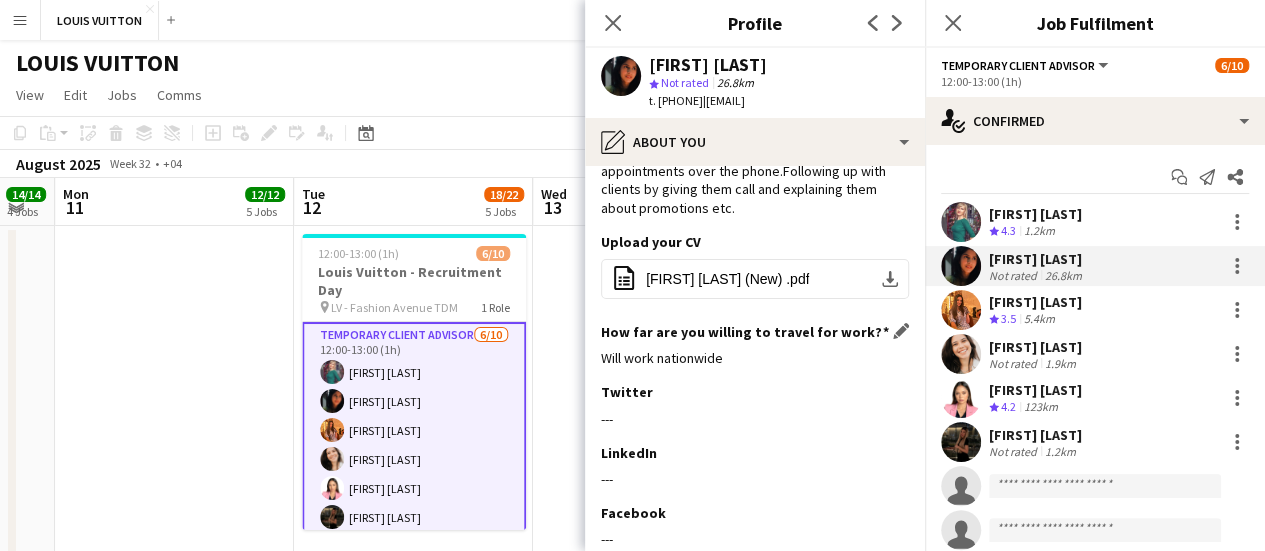 scroll, scrollTop: 200, scrollLeft: 0, axis: vertical 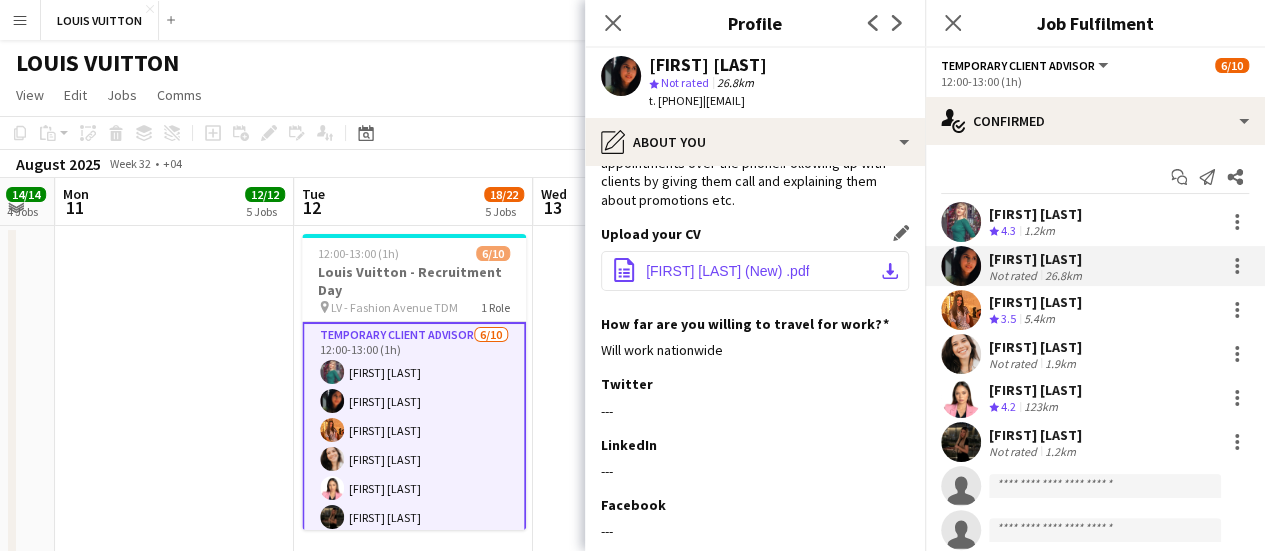 click on "[FIRST] [LAST] (New) .pdf" 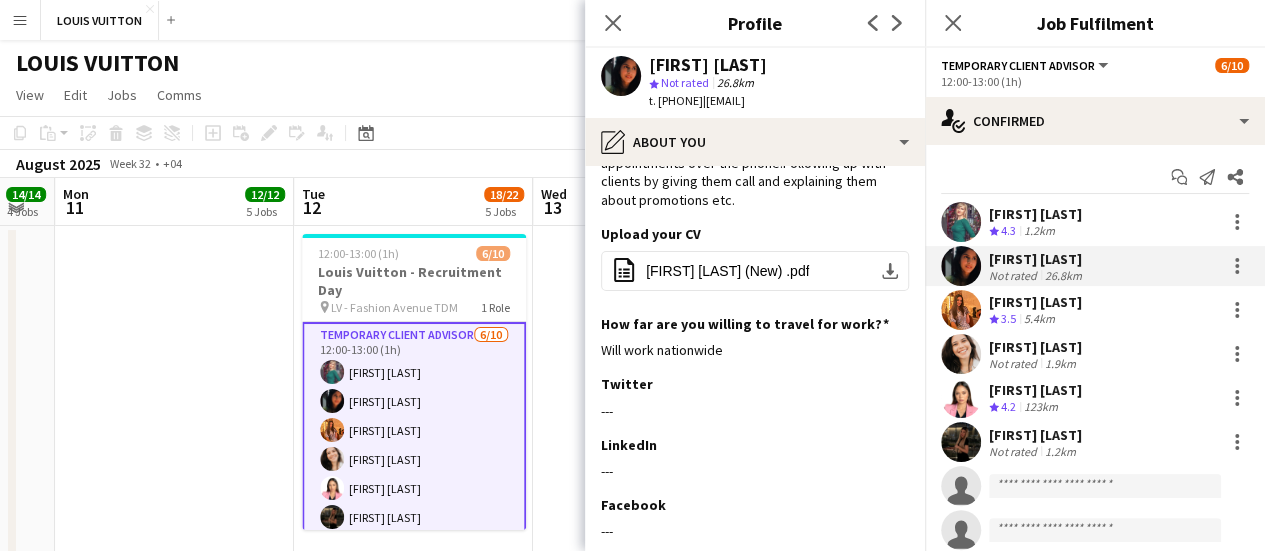 drag, startPoint x: 660, startPoint y: 105, endPoint x: 736, endPoint y: 101, distance: 76.105194 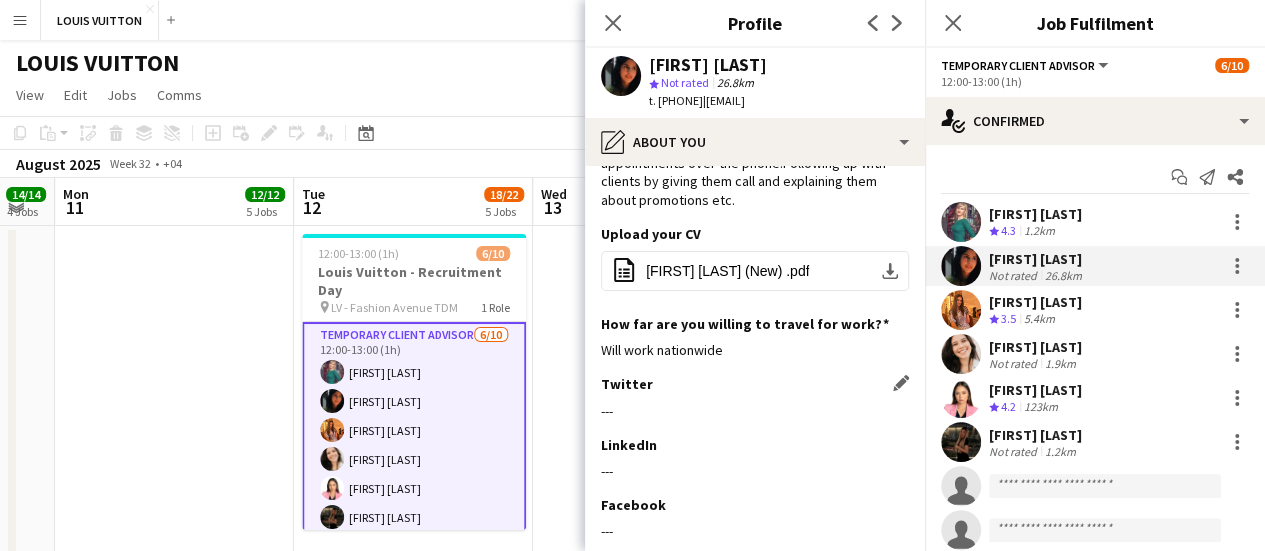 copy on "[PHONE]" 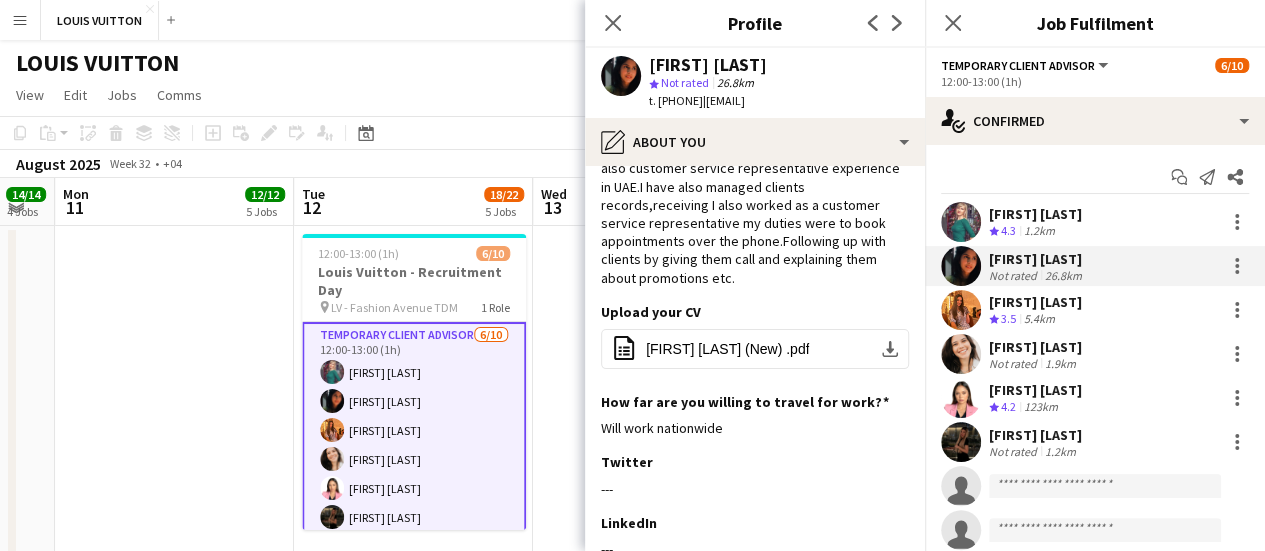 scroll, scrollTop: 114, scrollLeft: 0, axis: vertical 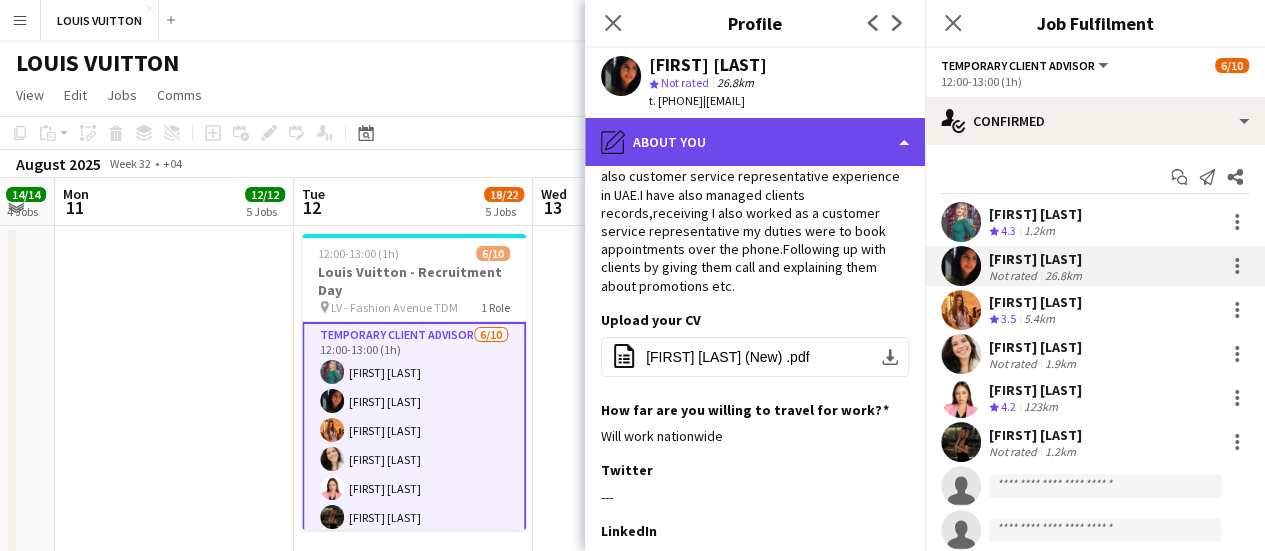 click on "pencil4
About you" 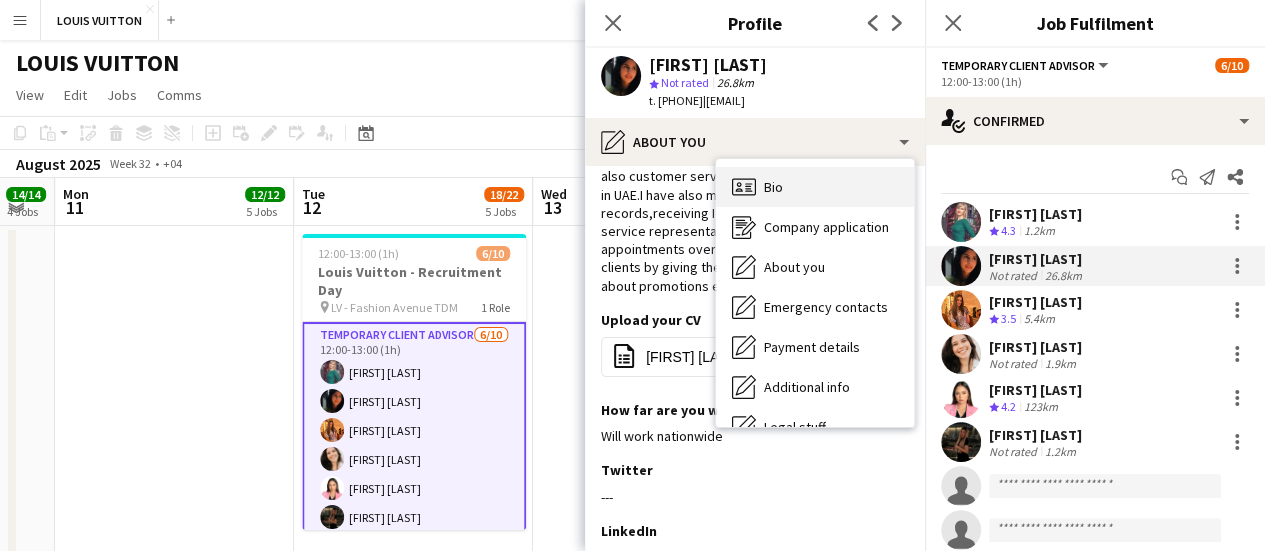 click on "Bio
Bio" at bounding box center (815, 187) 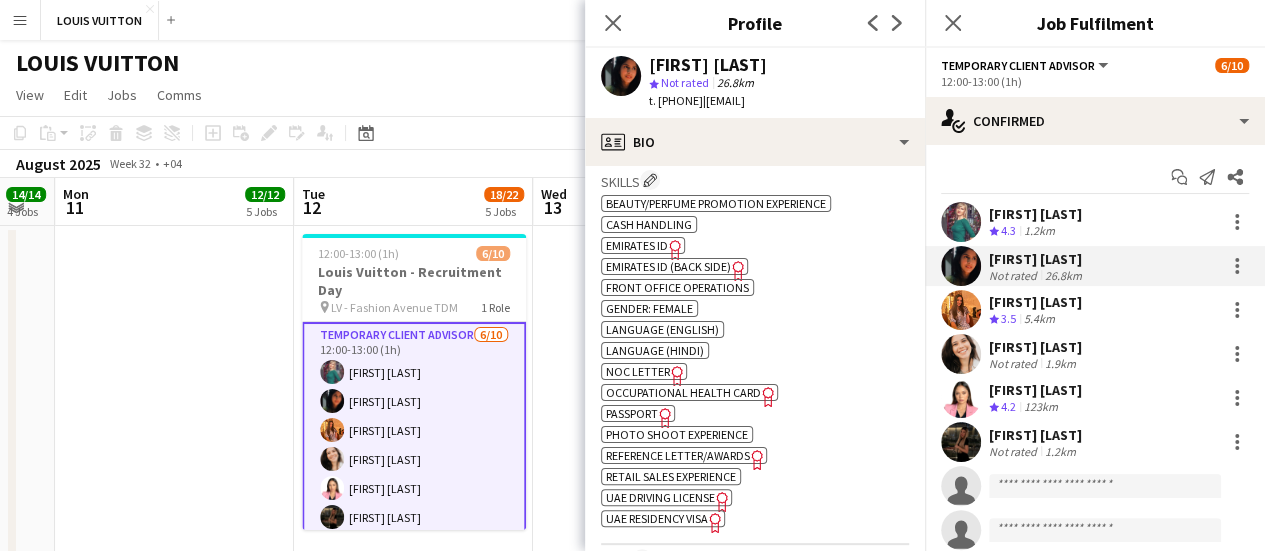 scroll, scrollTop: 900, scrollLeft: 0, axis: vertical 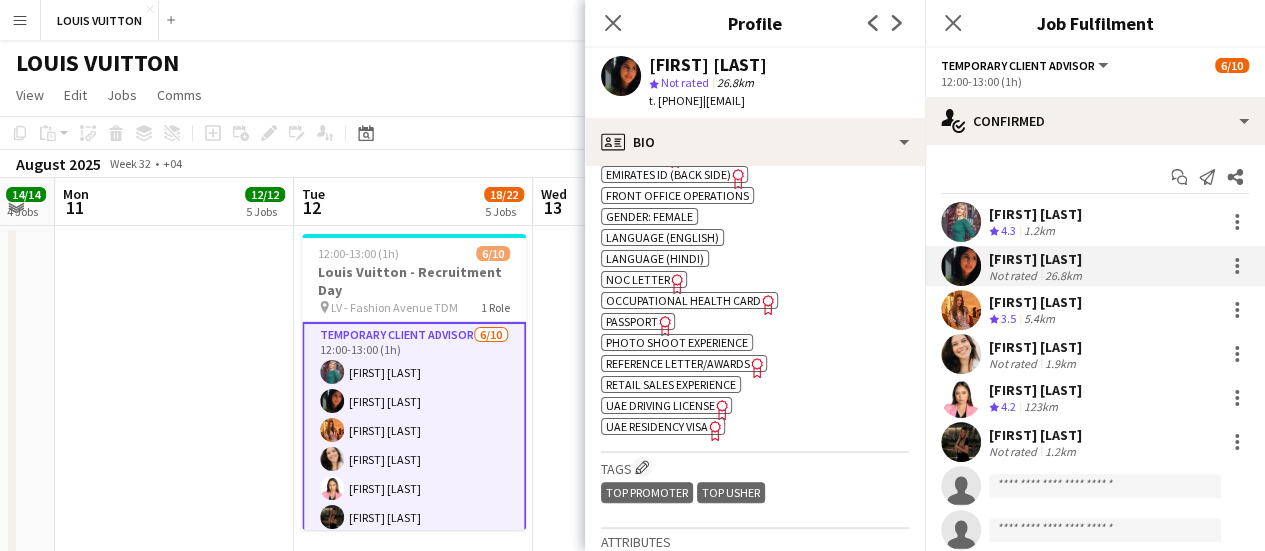 click on "Emirates ID" 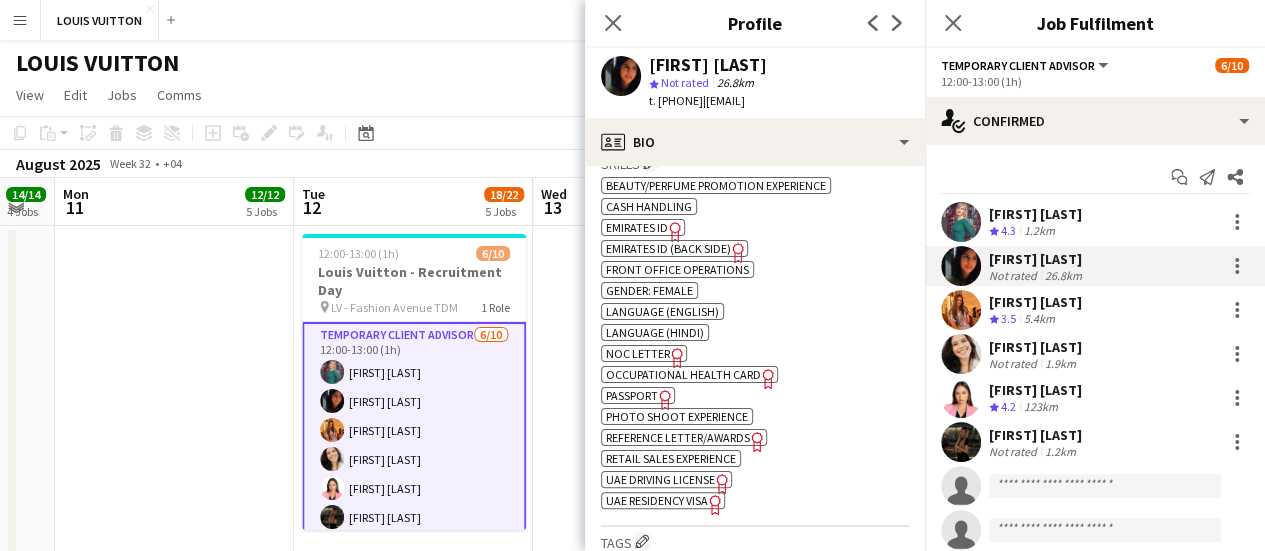 scroll, scrollTop: 800, scrollLeft: 0, axis: vertical 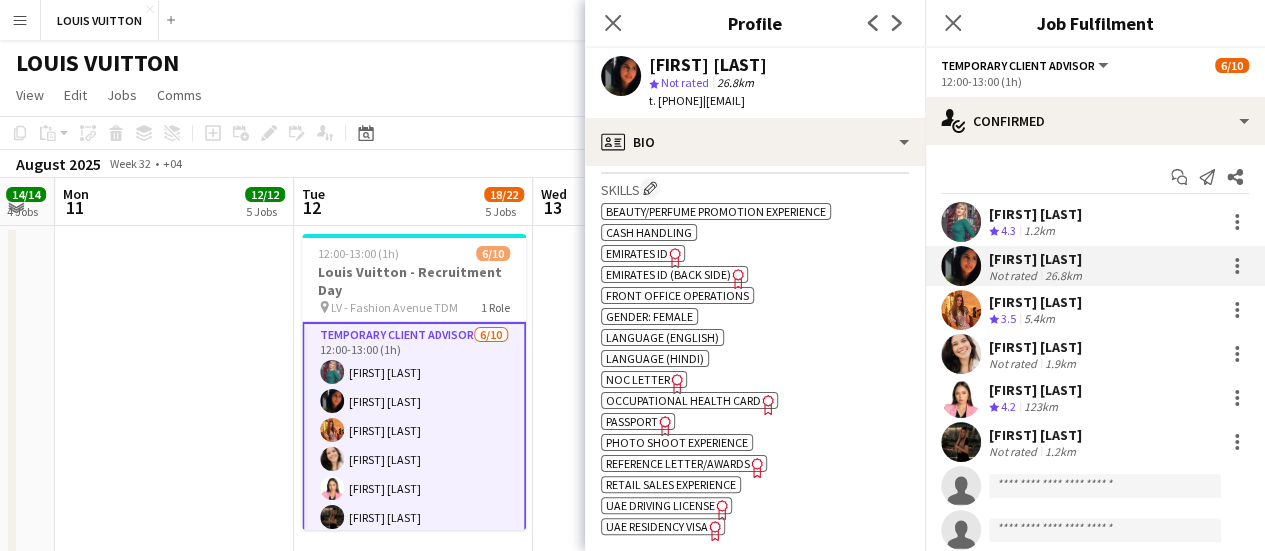 click on "Emirates ID" 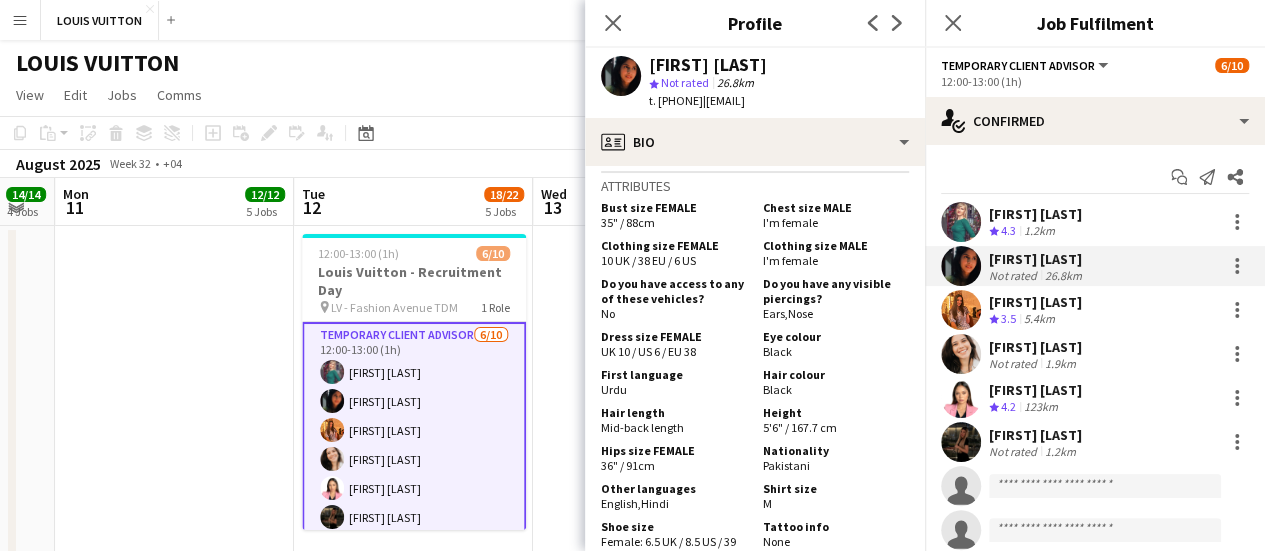 scroll, scrollTop: 1300, scrollLeft: 0, axis: vertical 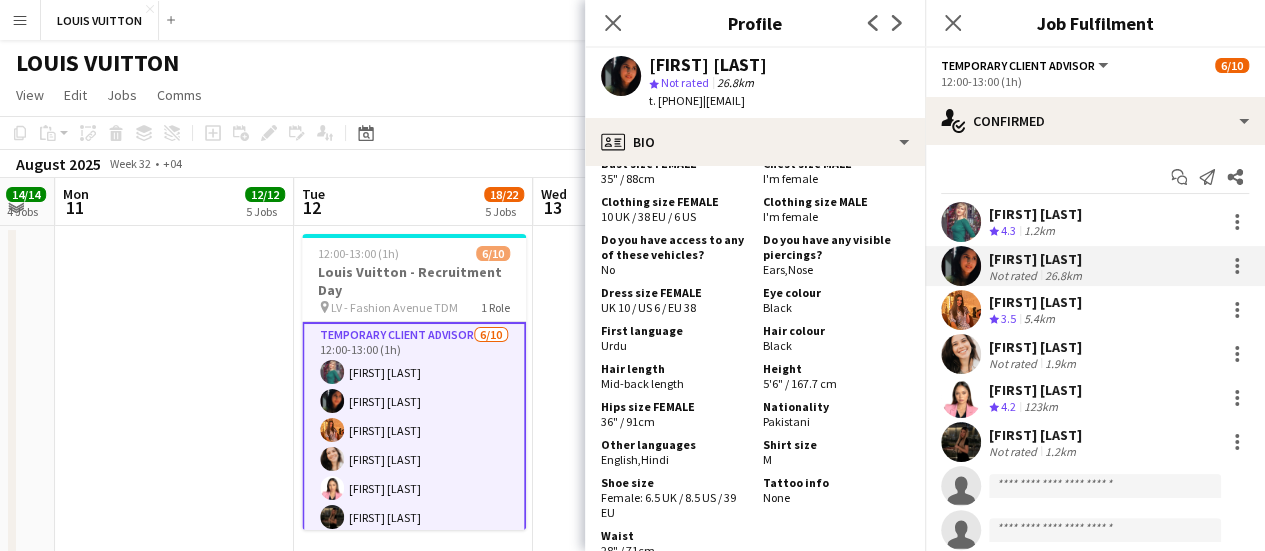 click on "[FIRST] [LAST] Crew rating 3.5 5.4km" at bounding box center (1095, 310) 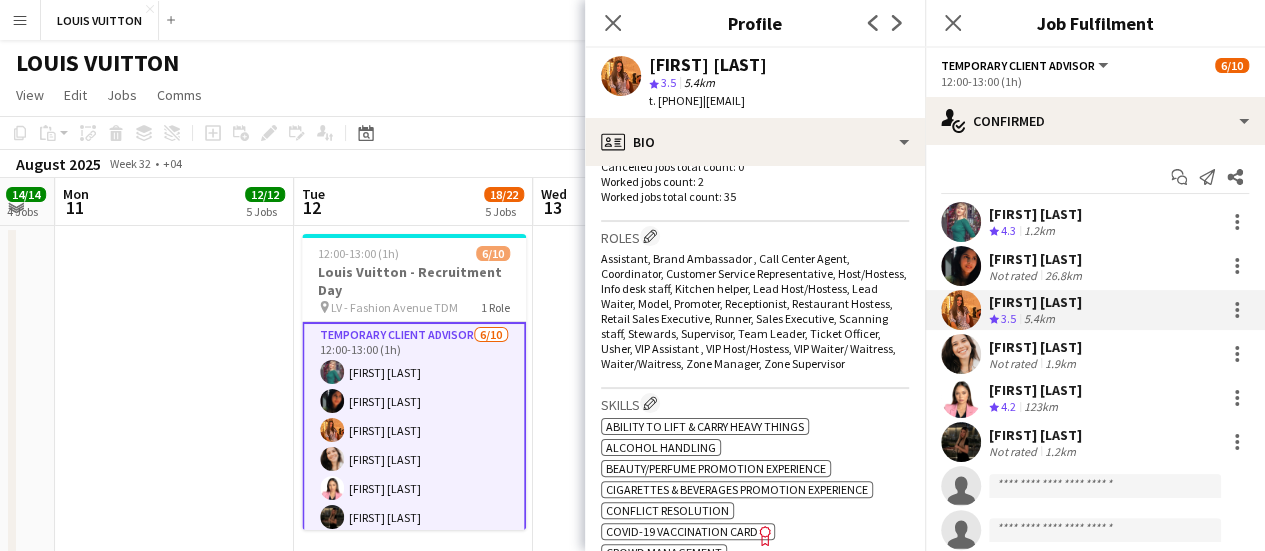 scroll, scrollTop: 1200, scrollLeft: 0, axis: vertical 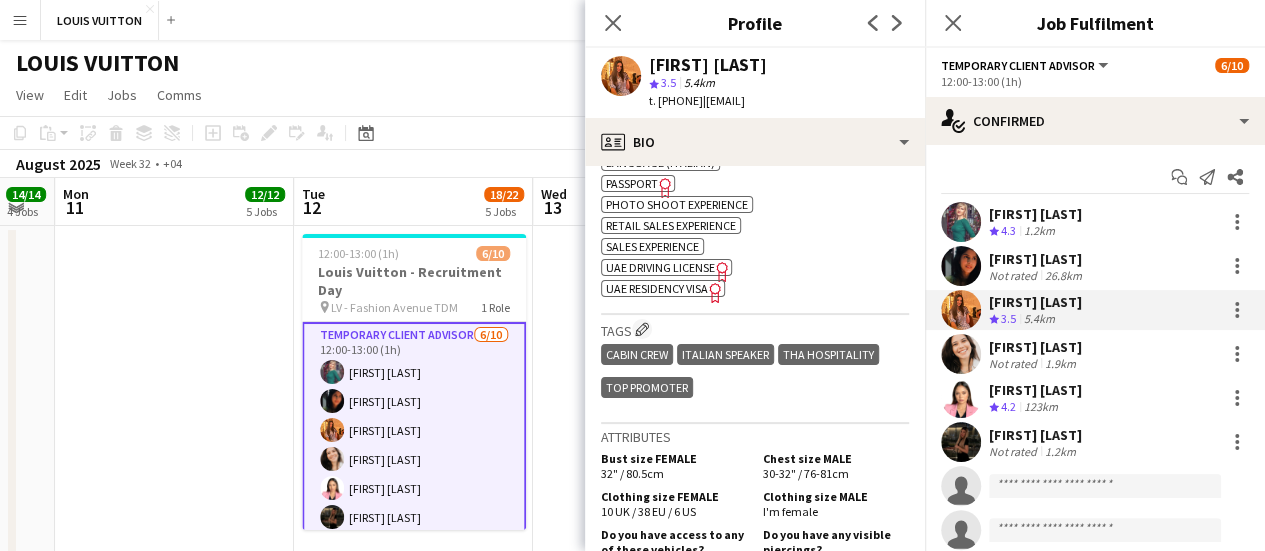 click on "Passport" 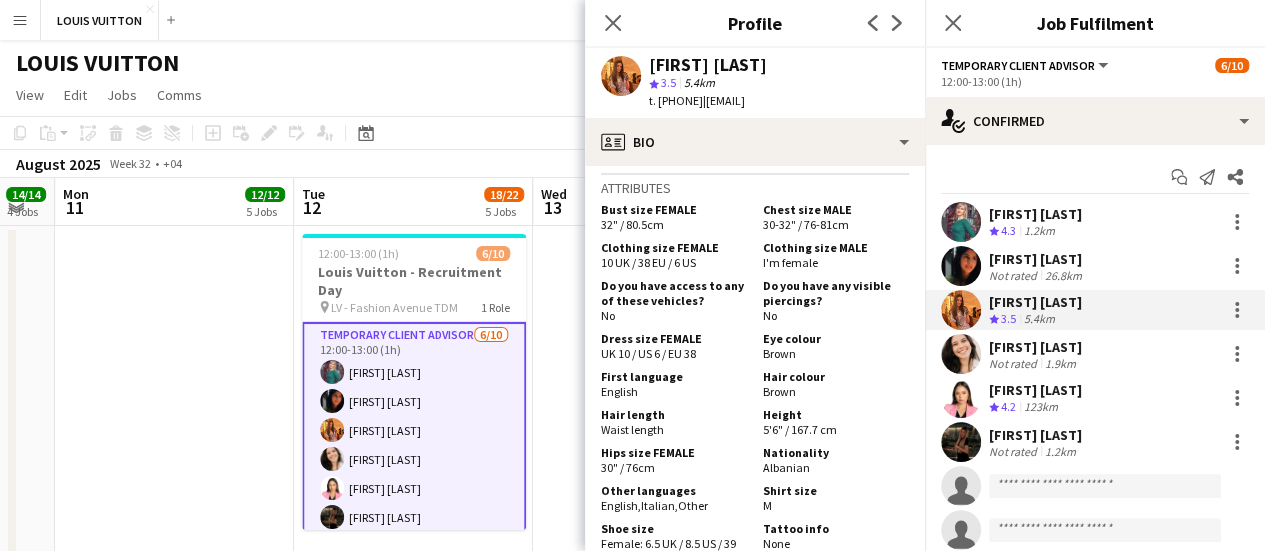 scroll, scrollTop: 1600, scrollLeft: 0, axis: vertical 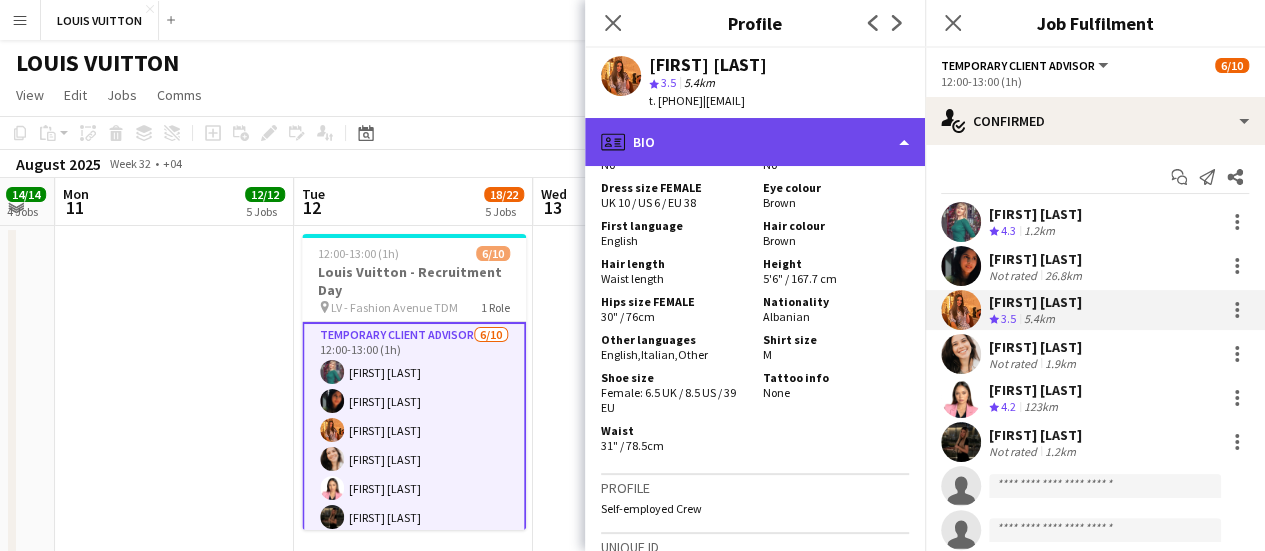 click on "profile
Bio" 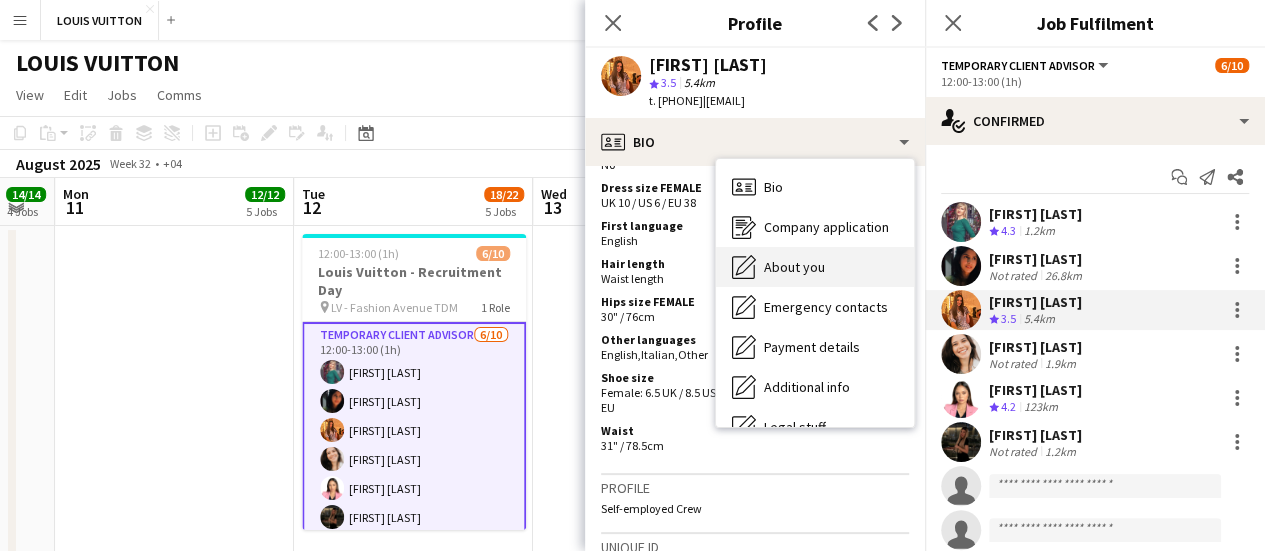 click on "About you" at bounding box center (794, 267) 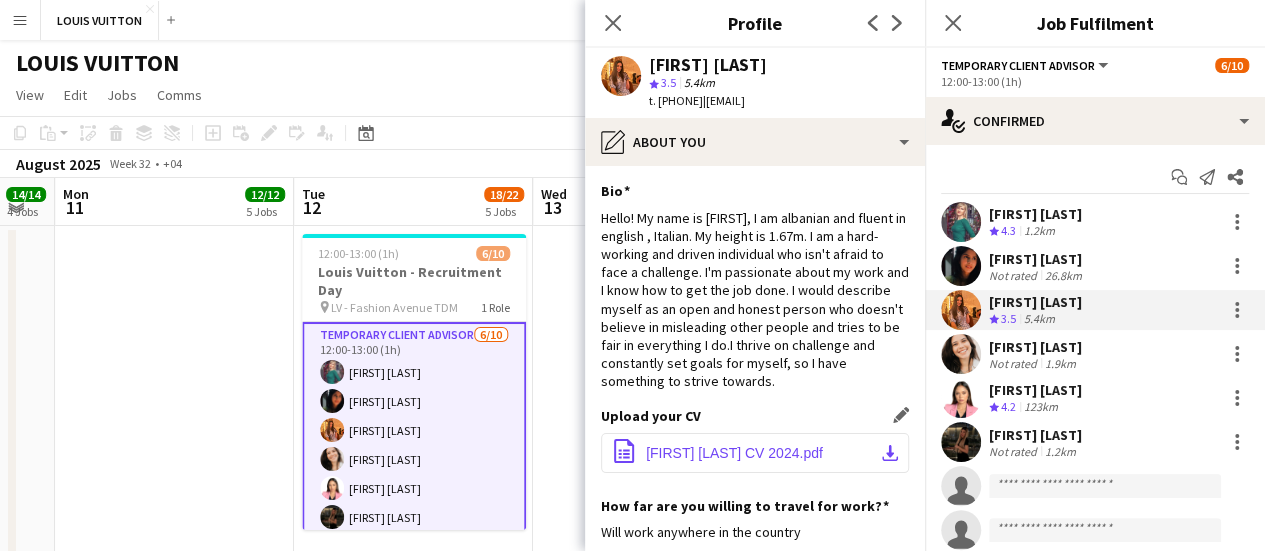 drag, startPoint x: 763, startPoint y: 471, endPoint x: 765, endPoint y: 450, distance: 21.095022 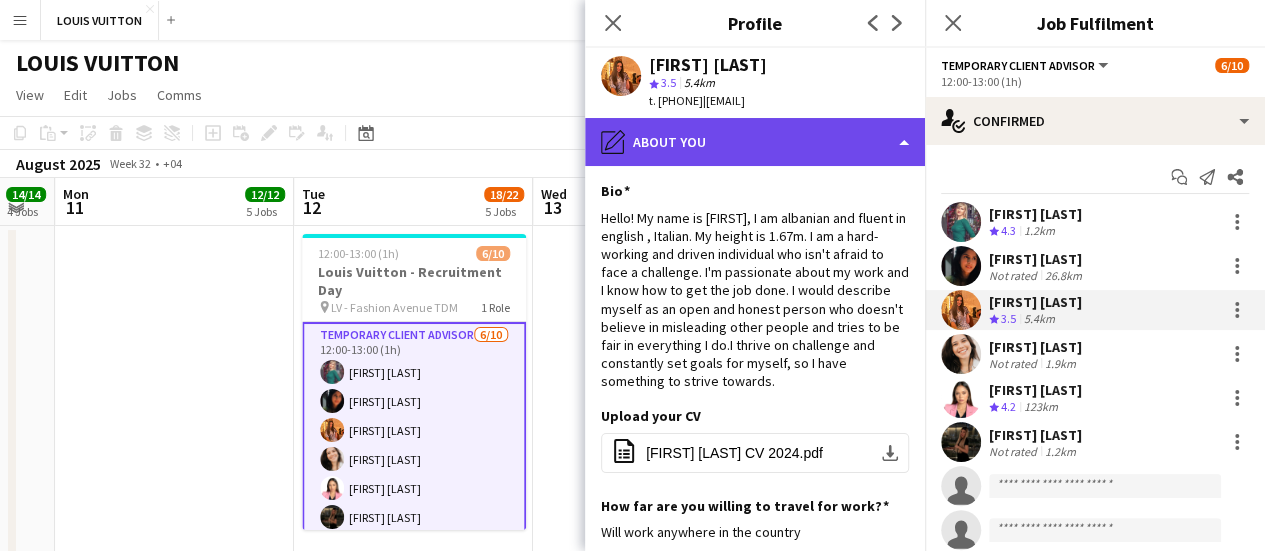 click on "pencil4
About you" 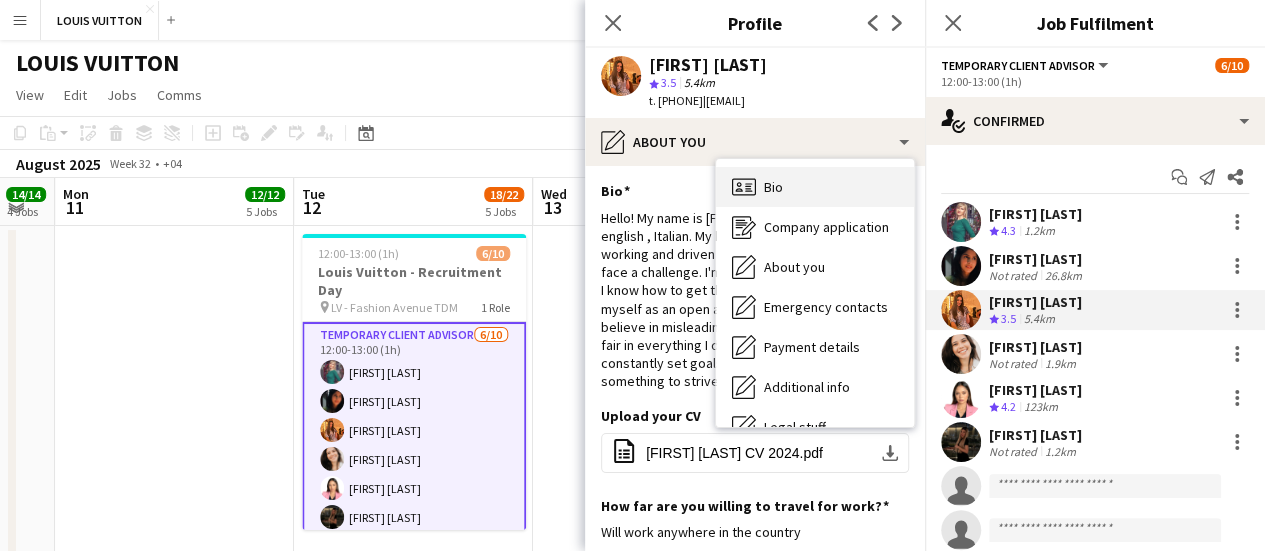 click on "Bio" at bounding box center (773, 187) 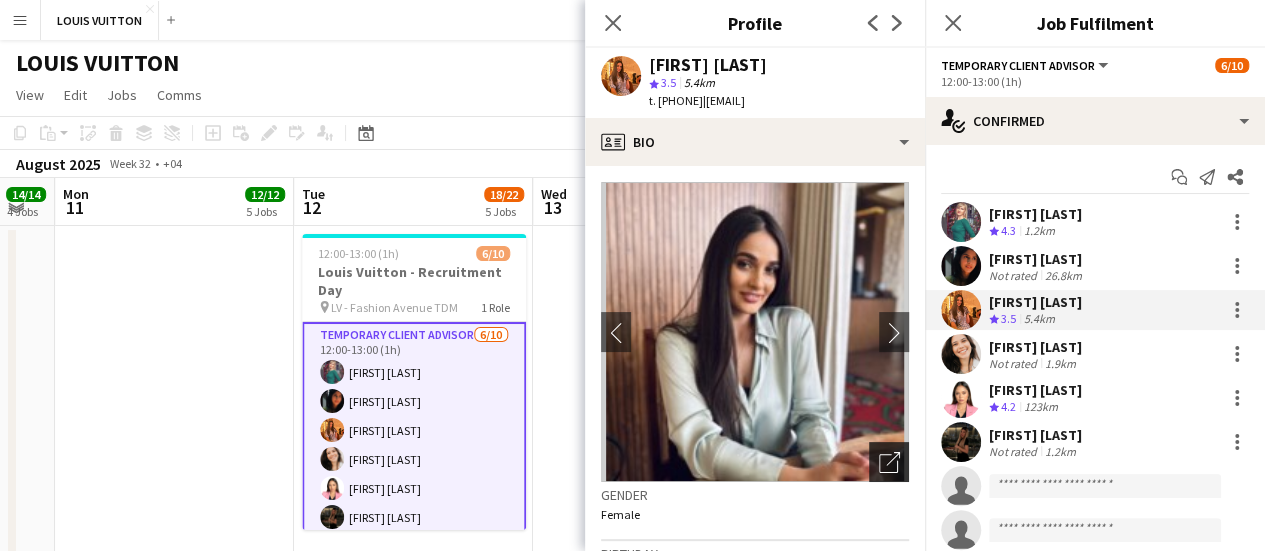 click on "Open photos pop-in" 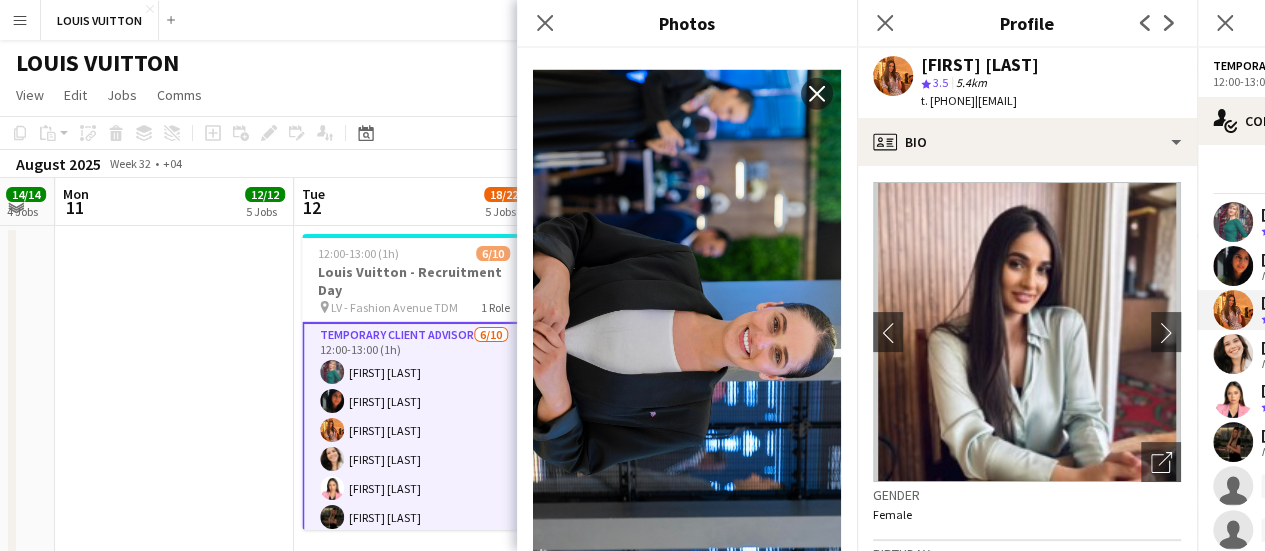 scroll, scrollTop: 2761, scrollLeft: 0, axis: vertical 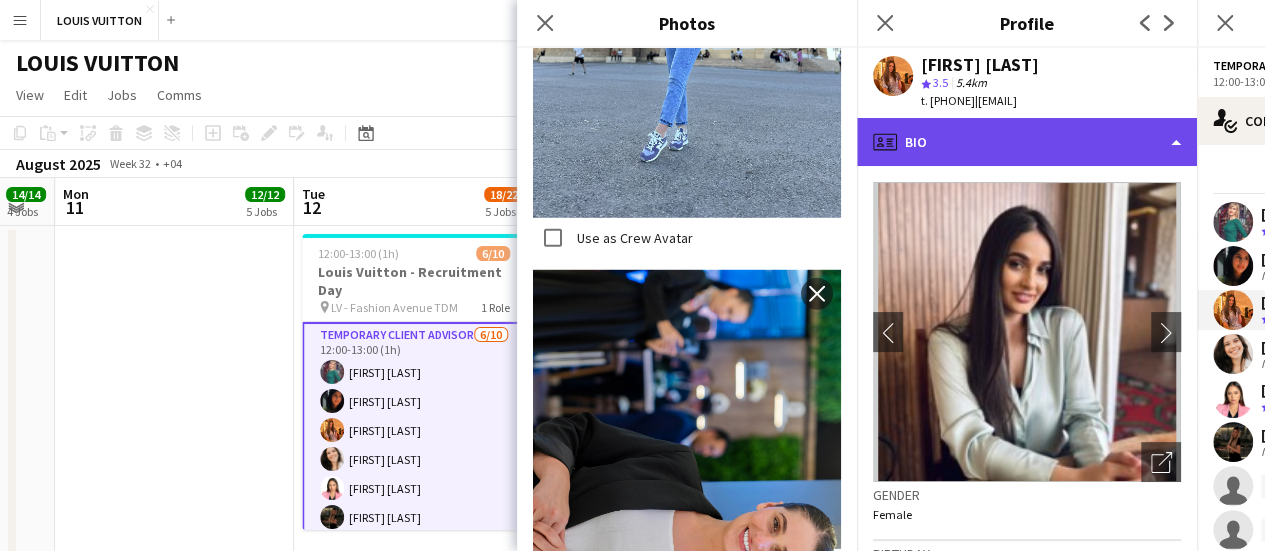 click on "profile
Bio" 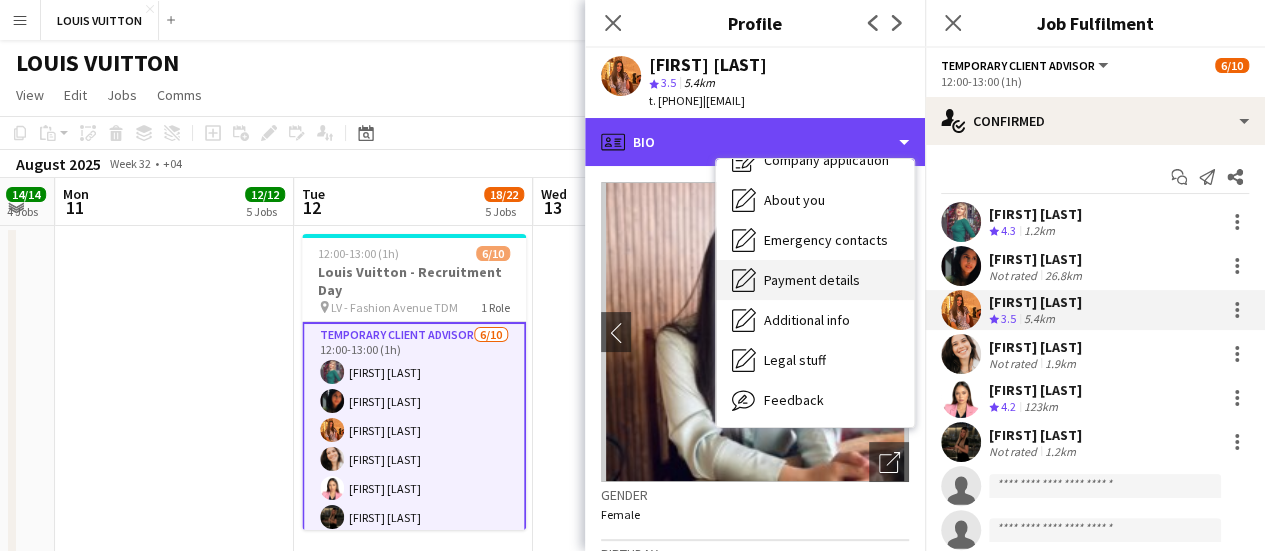 scroll, scrollTop: 108, scrollLeft: 0, axis: vertical 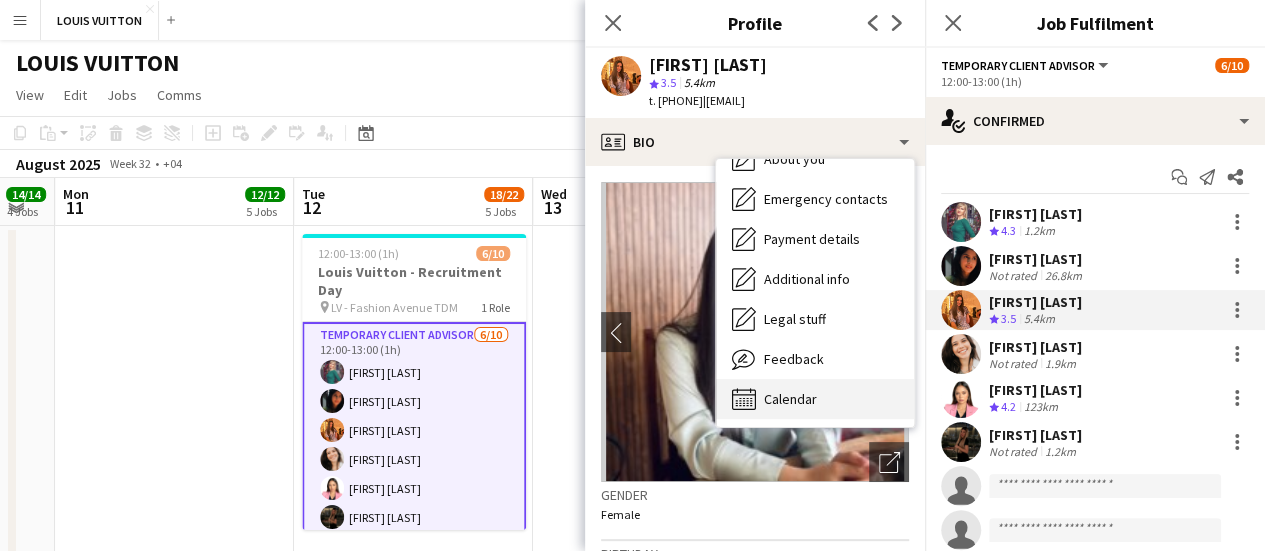 click on "Calendar" at bounding box center [790, 399] 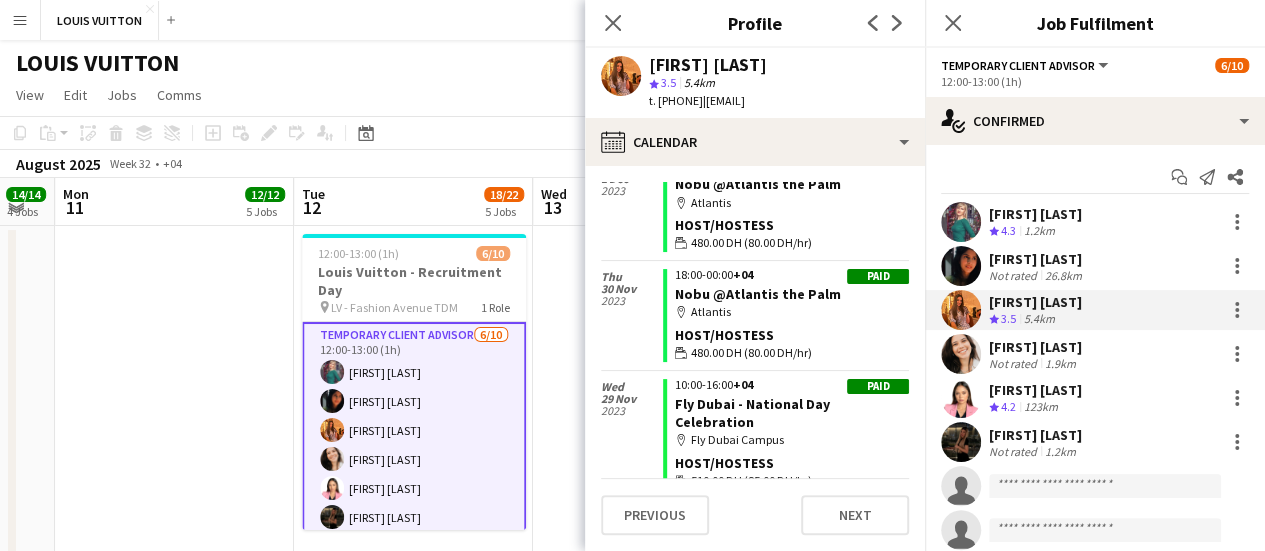 scroll, scrollTop: 7918, scrollLeft: 0, axis: vertical 